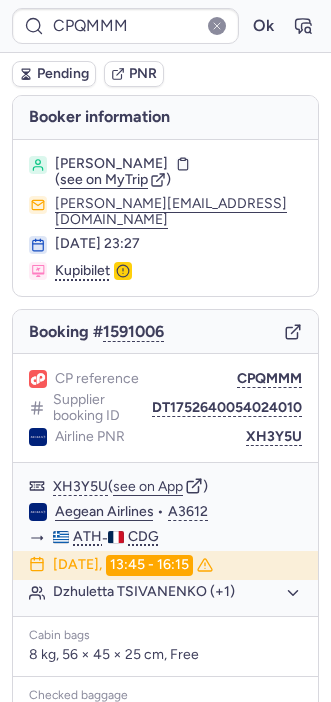 scroll, scrollTop: 0, scrollLeft: 0, axis: both 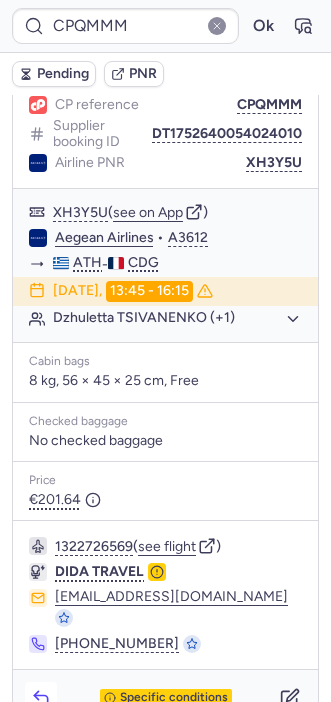 click 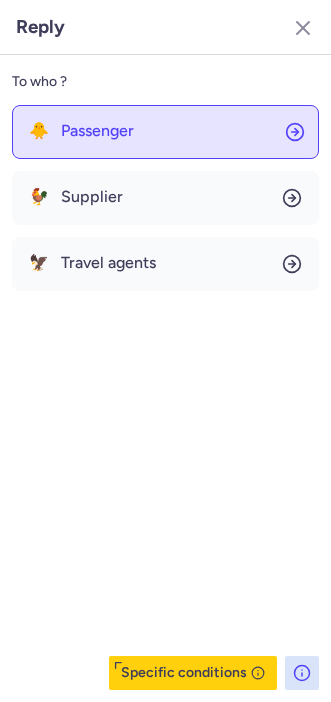click on "Passenger" at bounding box center (97, 131) 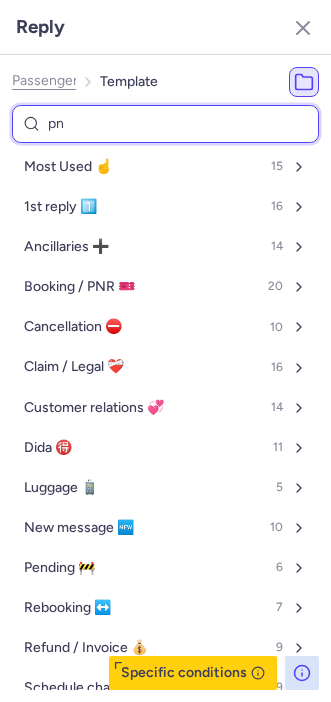 type on "pnr" 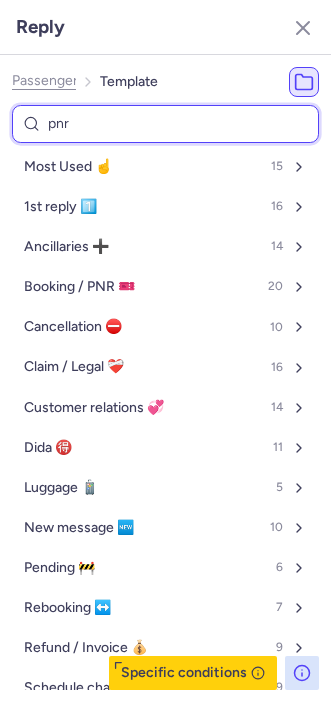 select on "en" 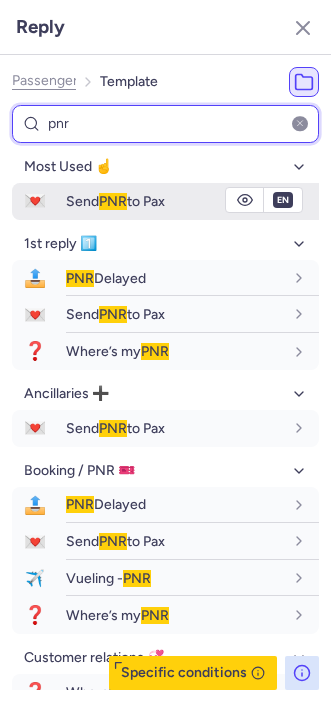 type on "pnr" 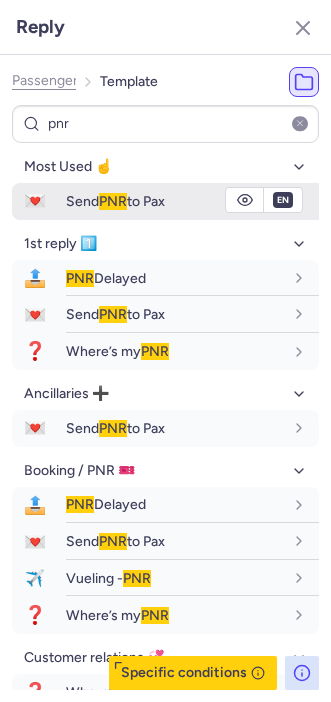 click on "Send  PNR  to Pax" at bounding box center (115, 201) 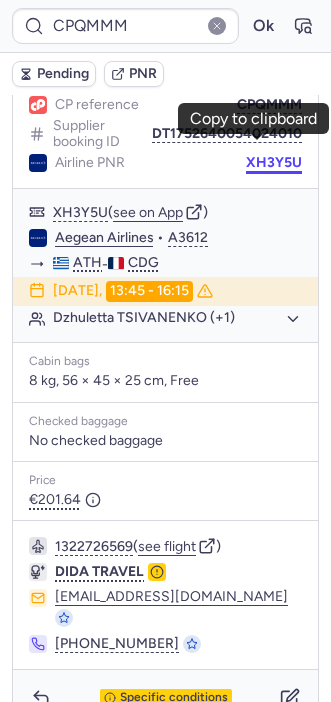 click on "XH3Y5U" at bounding box center (274, 163) 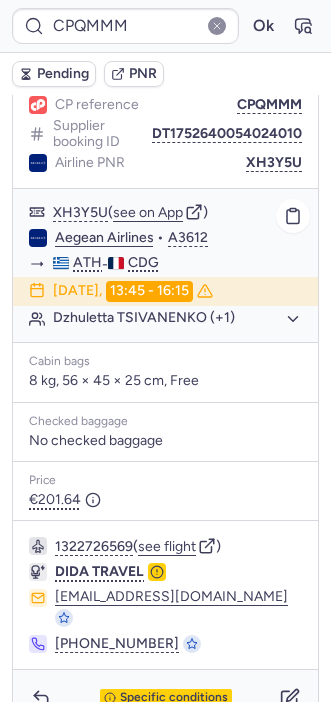 type on "CPBMC6" 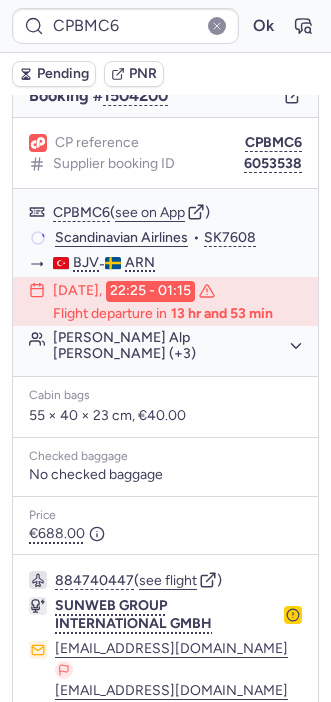 scroll, scrollTop: 319, scrollLeft: 0, axis: vertical 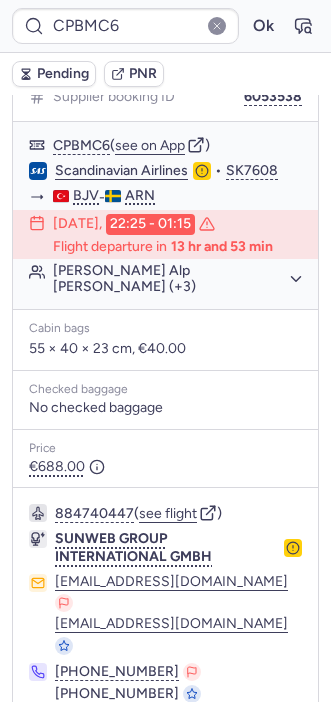 click 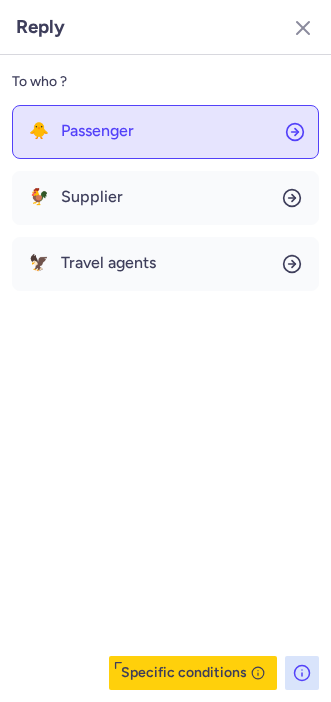click on "Passenger" at bounding box center (97, 131) 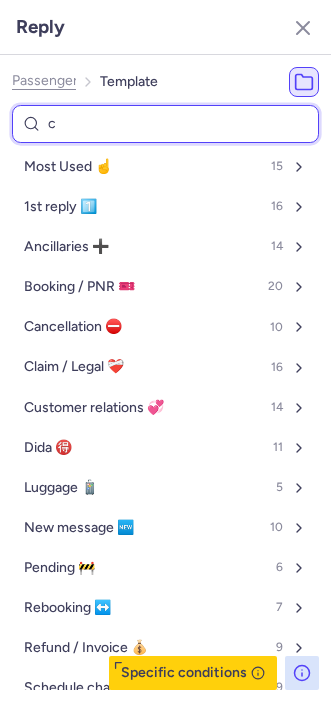 type on "ca" 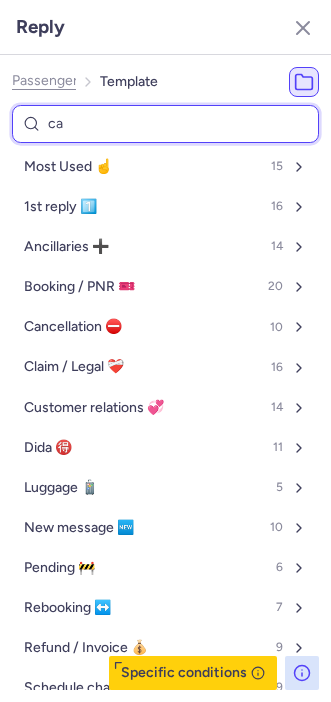 select on "en" 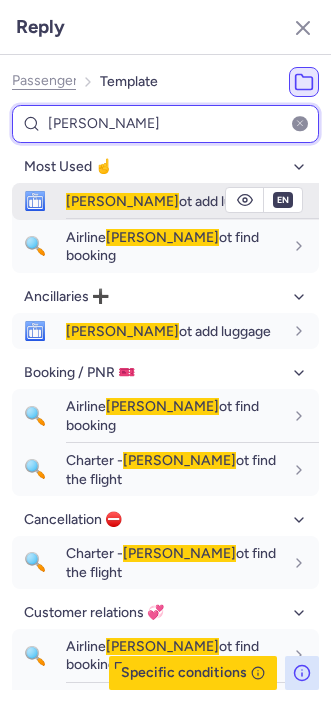 type on "[PERSON_NAME]" 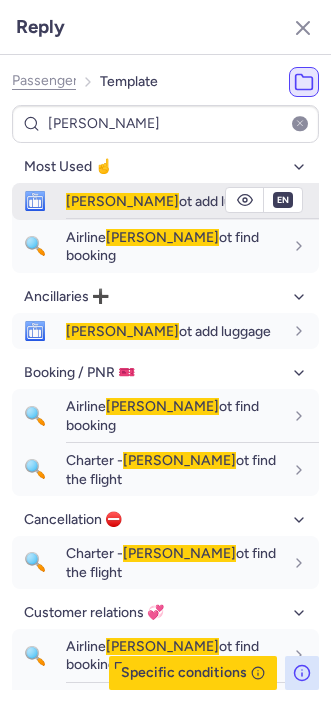 click on "[PERSON_NAME] ot add luggage" at bounding box center (174, 201) 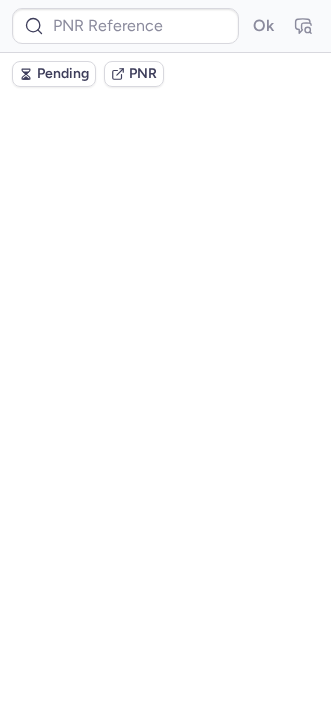 scroll, scrollTop: 0, scrollLeft: 0, axis: both 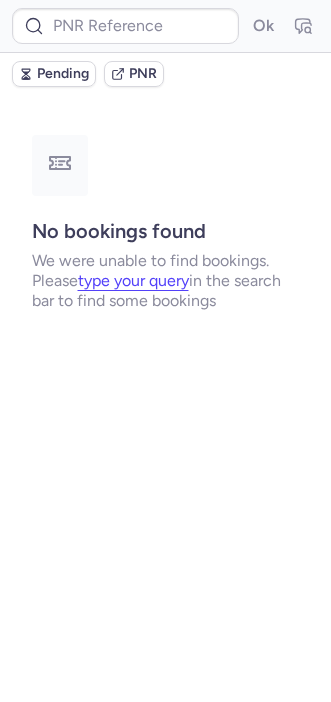 type on "DT1751433505433597" 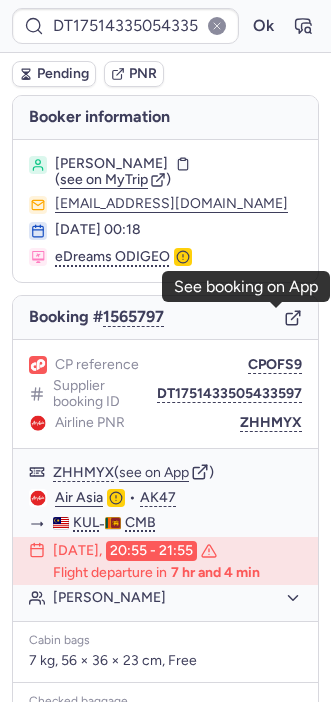 click 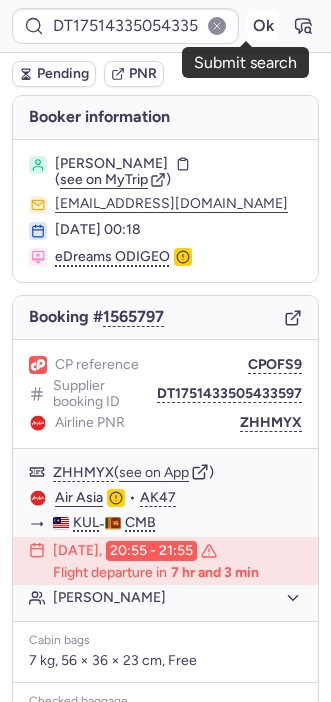 click on "Ok" at bounding box center (263, 26) 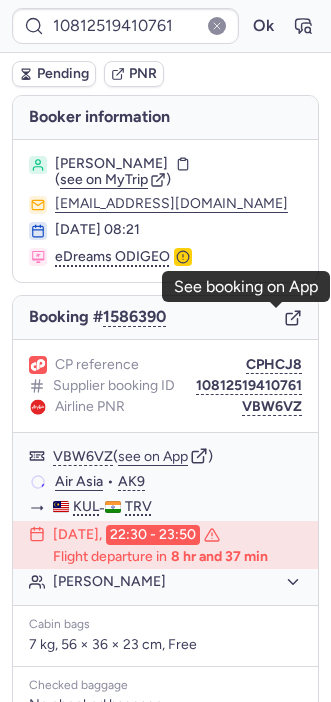 click 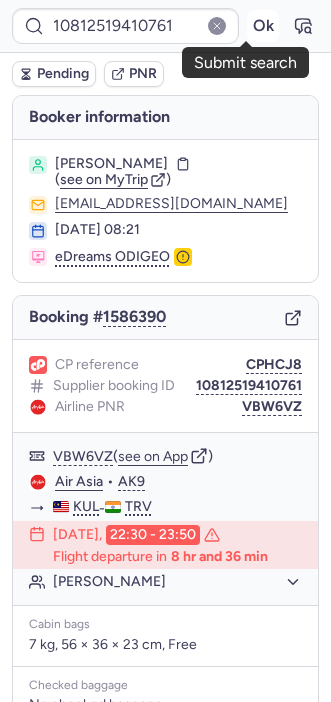 click on "Ok" at bounding box center (263, 26) 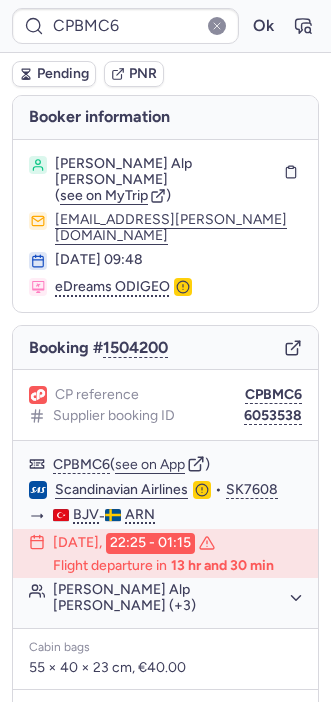 type on "CP5NXC" 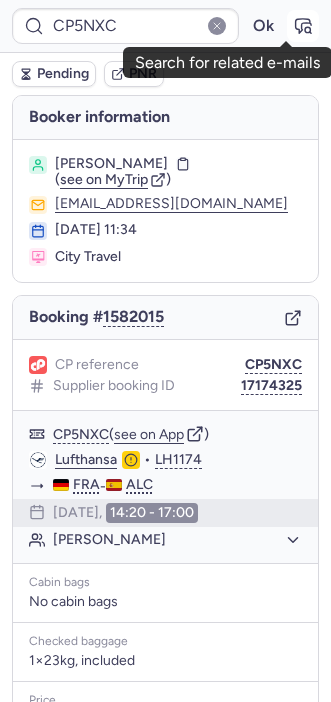 click 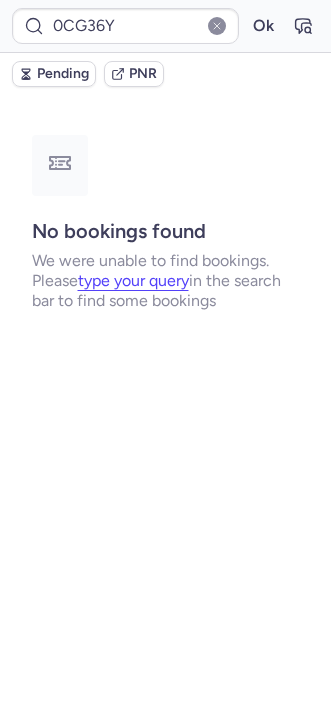 type on "CP5NXC" 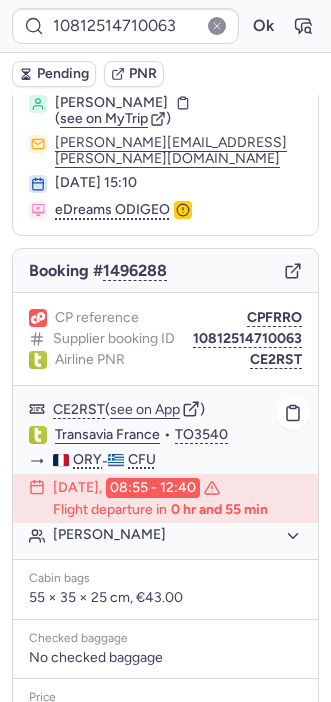 scroll, scrollTop: 57, scrollLeft: 0, axis: vertical 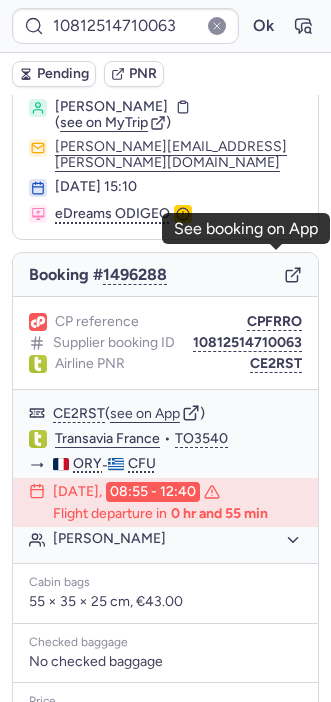 click 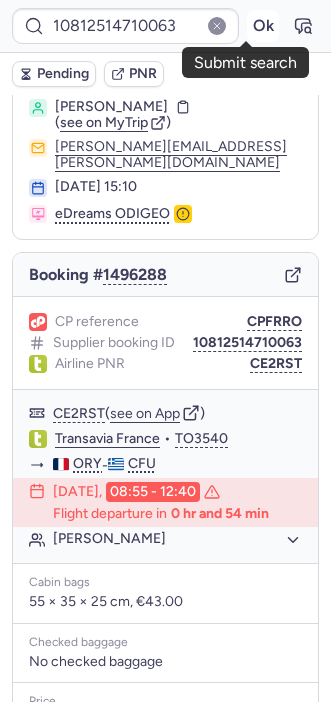 click on "Ok" at bounding box center (263, 26) 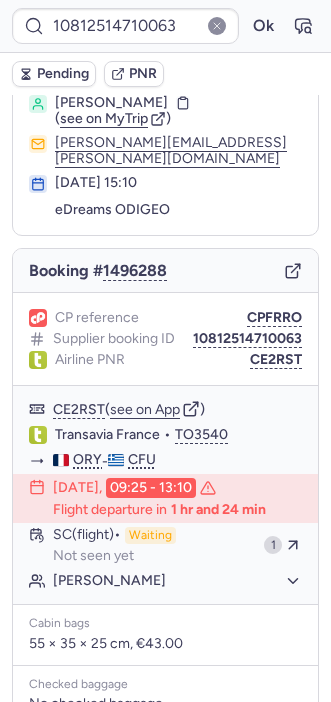 scroll, scrollTop: 57, scrollLeft: 0, axis: vertical 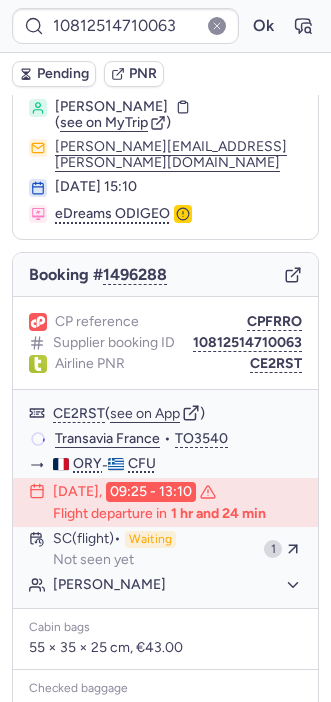type on "CPHPWZ" 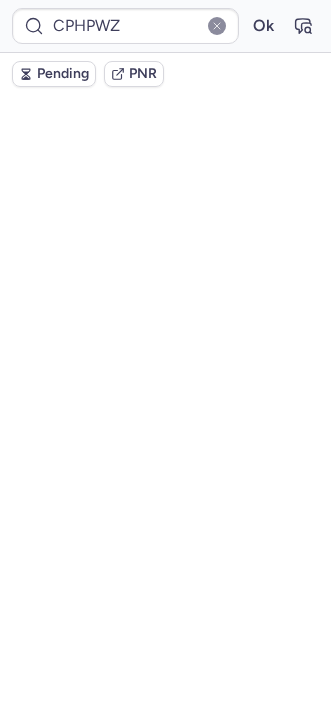 scroll, scrollTop: 97, scrollLeft: 0, axis: vertical 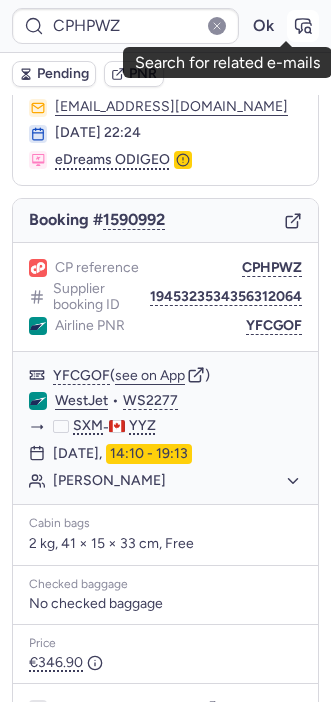 click 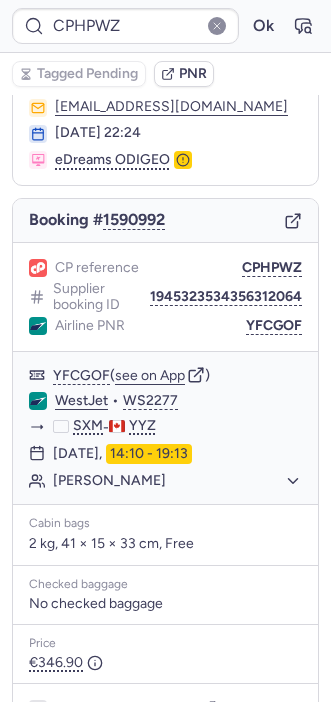 scroll, scrollTop: 296, scrollLeft: 0, axis: vertical 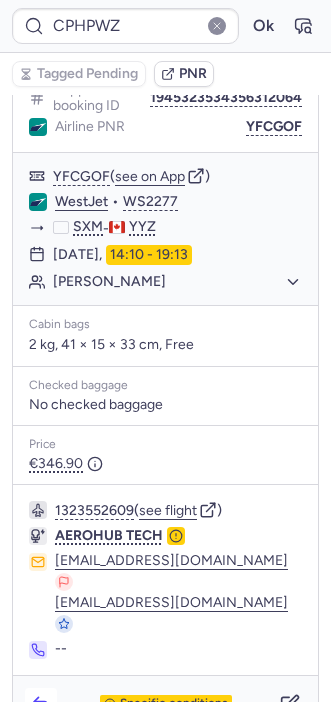 click 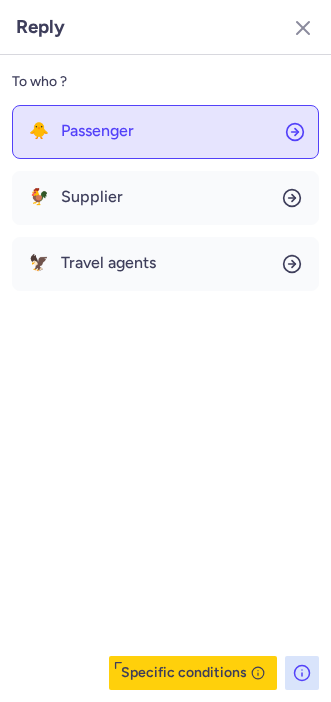 click on "Passenger" at bounding box center [97, 131] 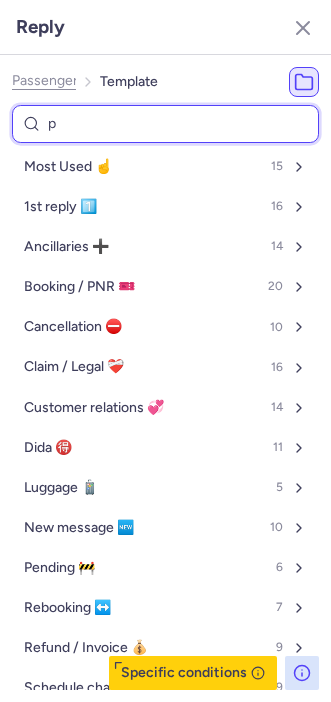 type on "pn" 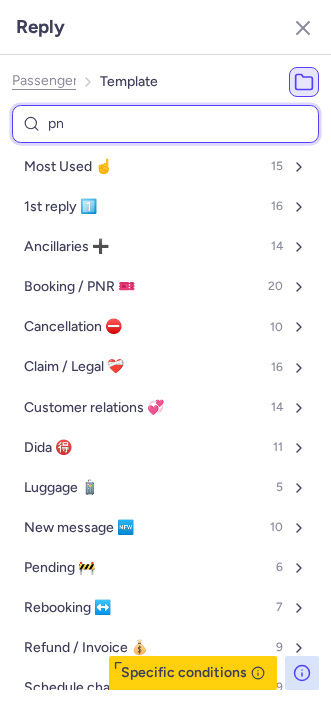 select on "en" 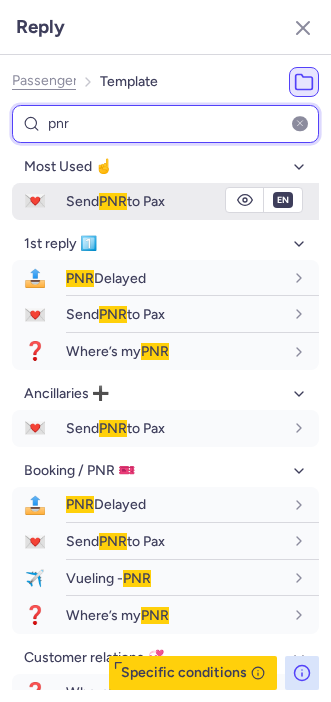 type on "pnr" 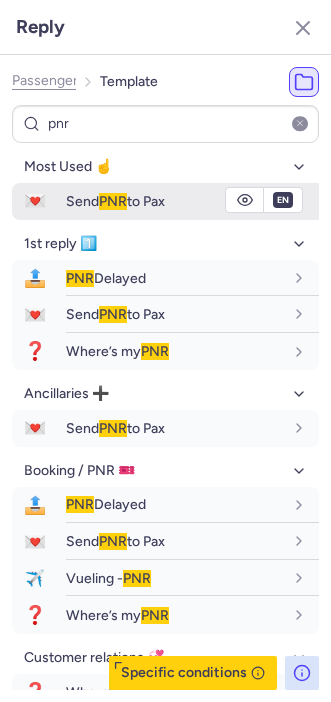 click on "Send  PNR  to Pax" at bounding box center [115, 201] 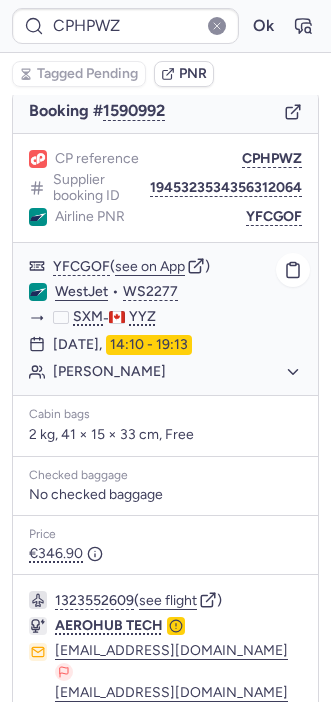 scroll, scrollTop: 191, scrollLeft: 0, axis: vertical 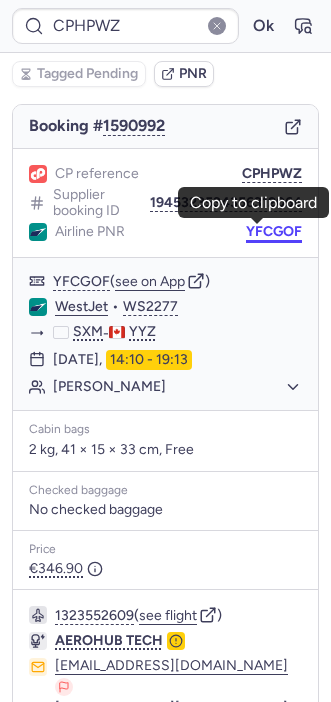 click on "YFCGOF" at bounding box center (274, 232) 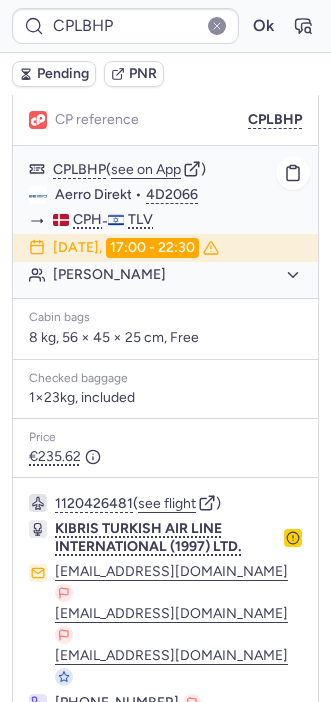 scroll, scrollTop: 322, scrollLeft: 0, axis: vertical 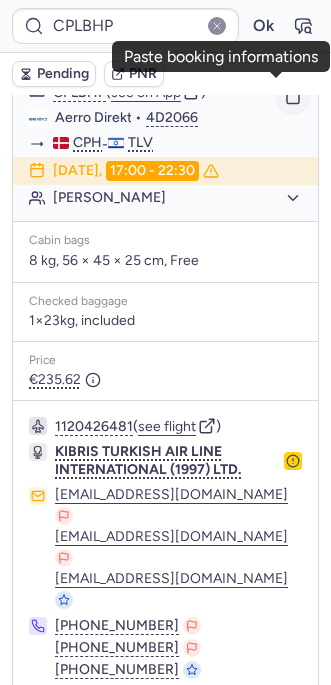 click 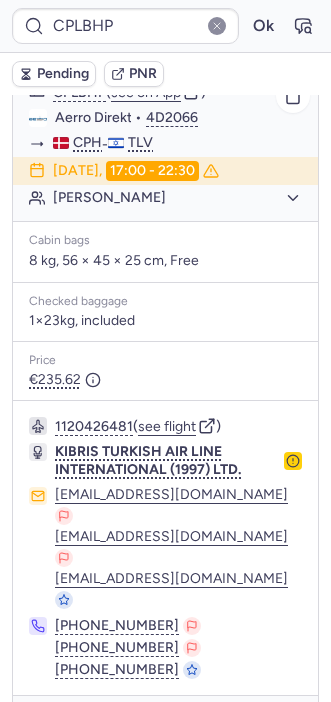 type on "CP7WHM" 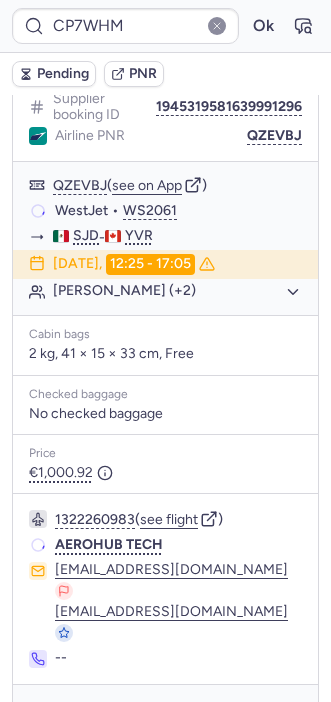 scroll, scrollTop: 296, scrollLeft: 0, axis: vertical 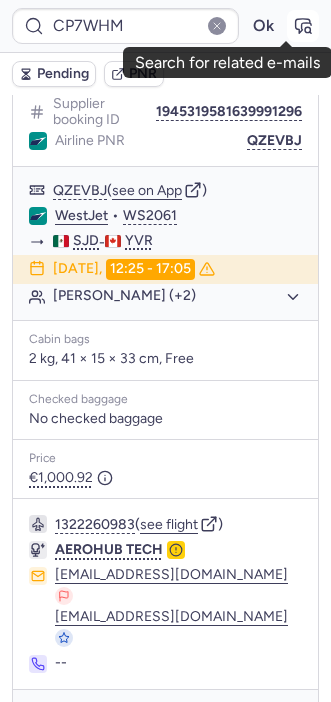 click 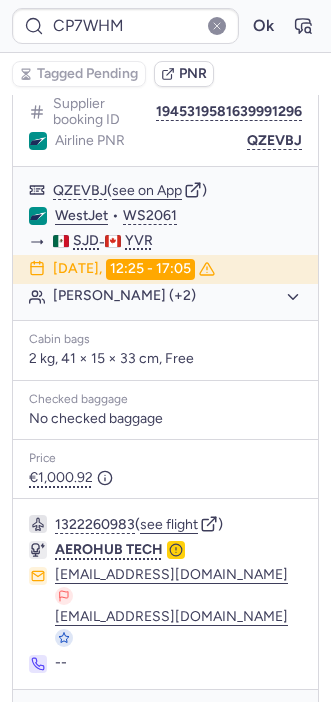 click 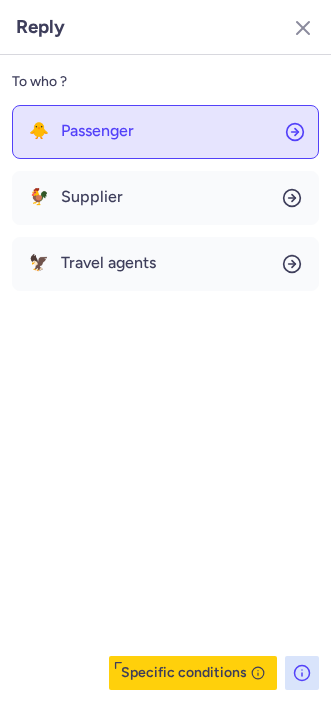 click on "Passenger" at bounding box center (97, 131) 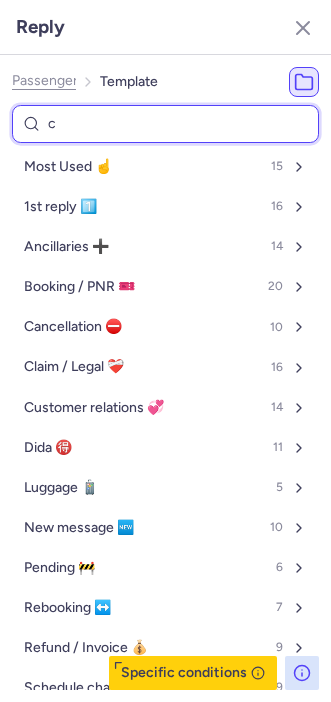 type on "ca" 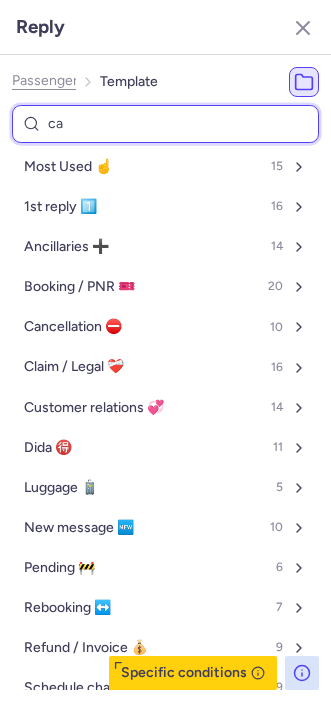 select on "en" 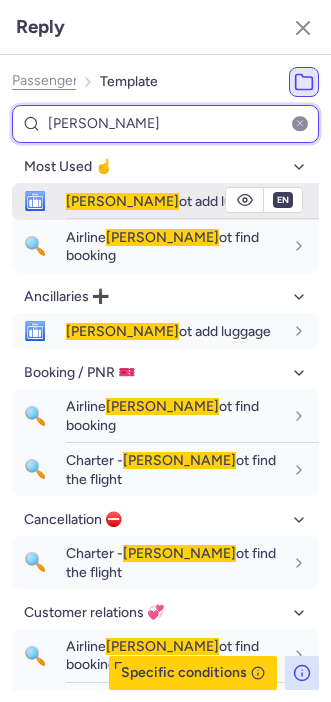 type on "[PERSON_NAME]" 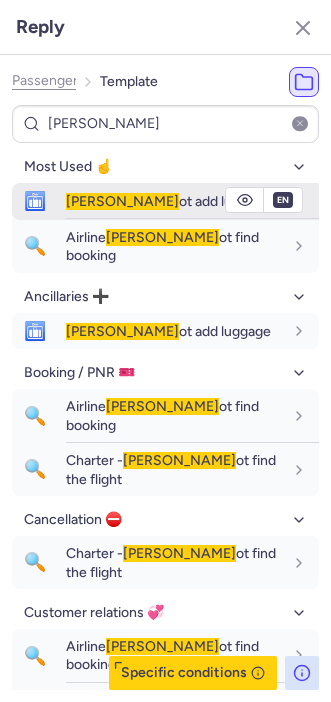 click on "🛅 [PERSON_NAME] ot add luggage" at bounding box center (165, 201) 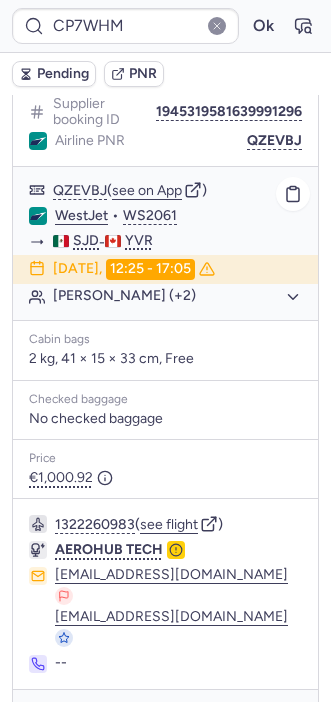 type on "MECR6U" 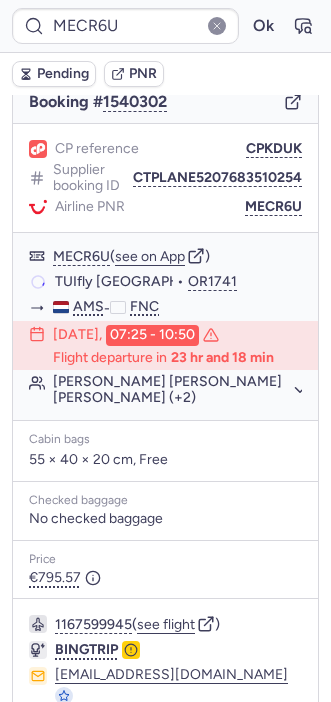 scroll, scrollTop: 341, scrollLeft: 0, axis: vertical 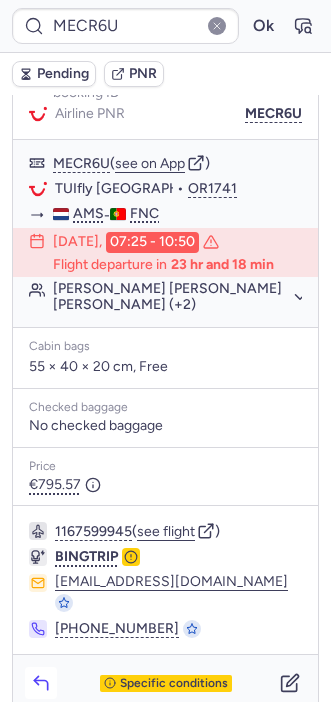 click 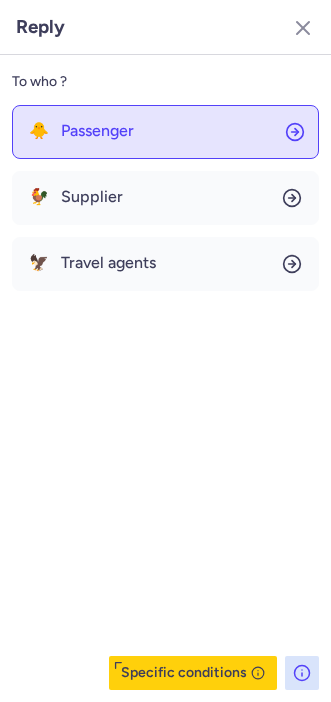 click on "Passenger" at bounding box center (97, 131) 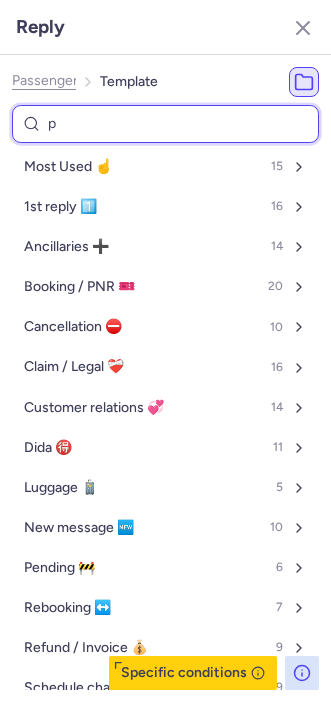 type on "pn" 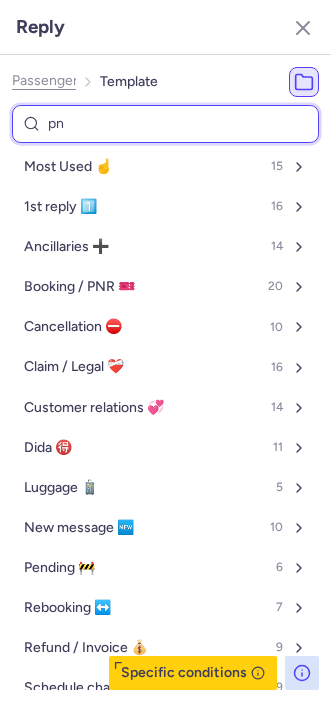 select on "en" 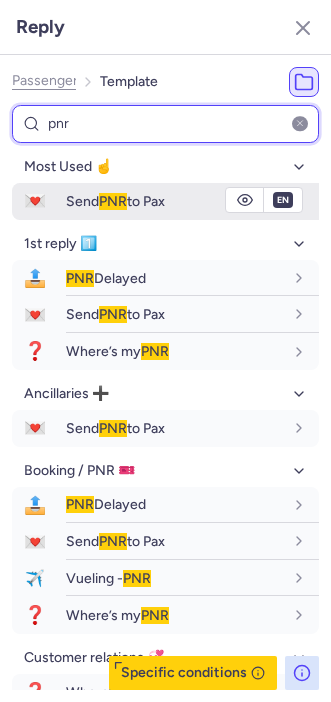 type on "pnr" 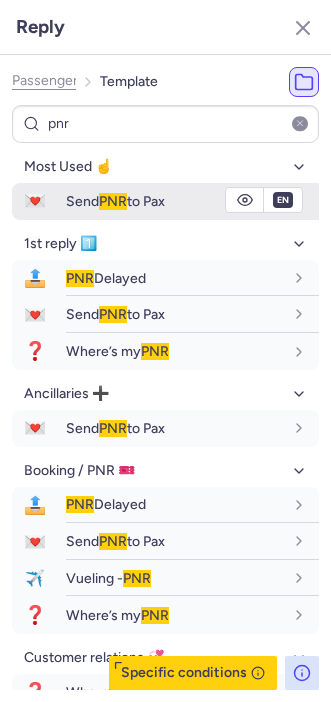 click on "Send  PNR  to Pax" at bounding box center (115, 201) 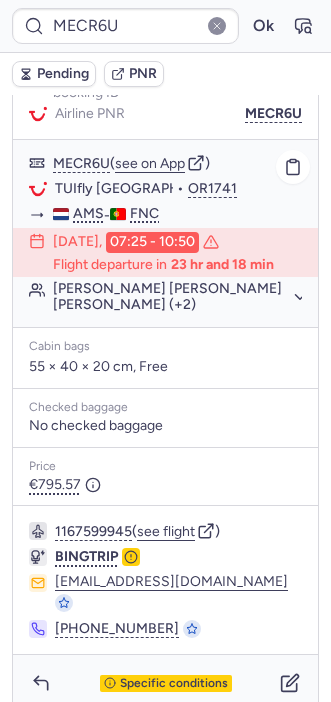 scroll, scrollTop: 265, scrollLeft: 0, axis: vertical 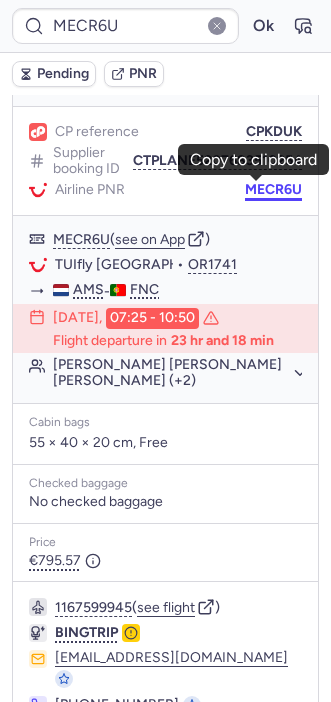 click on "MECR6U" at bounding box center [273, 190] 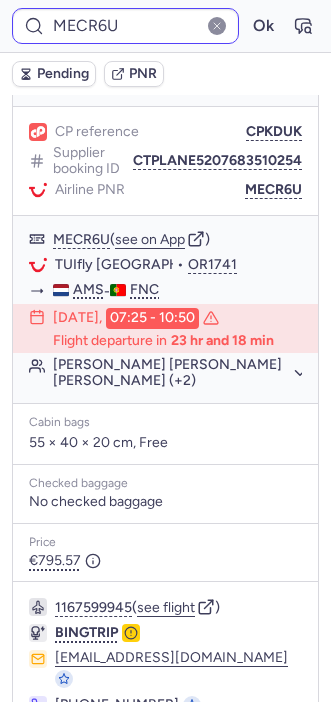 type on "CPO8VM" 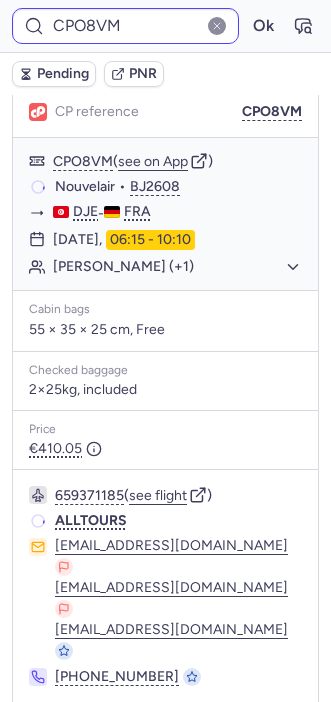 scroll, scrollTop: 248, scrollLeft: 0, axis: vertical 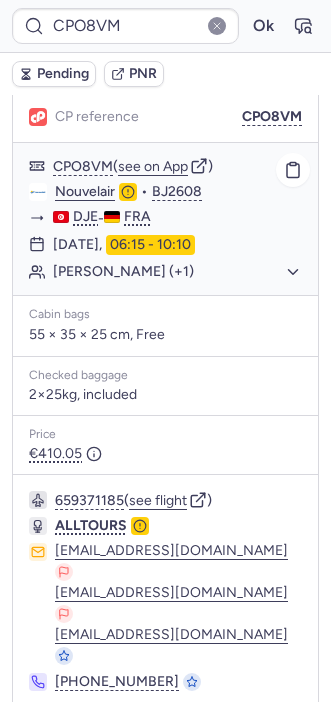click on "[PERSON_NAME] (+1)" 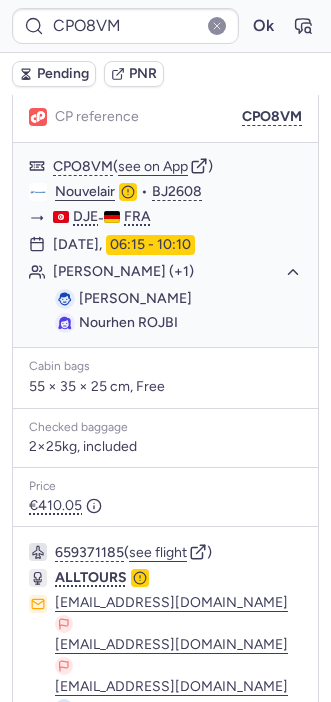 scroll, scrollTop: 31, scrollLeft: 0, axis: vertical 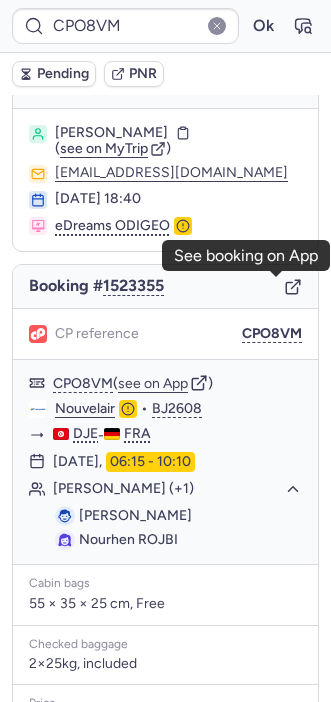 click 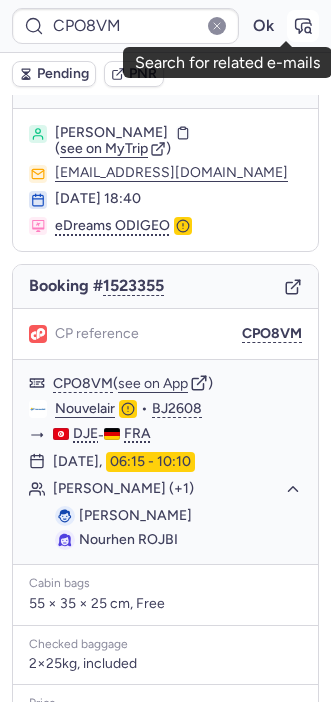 click 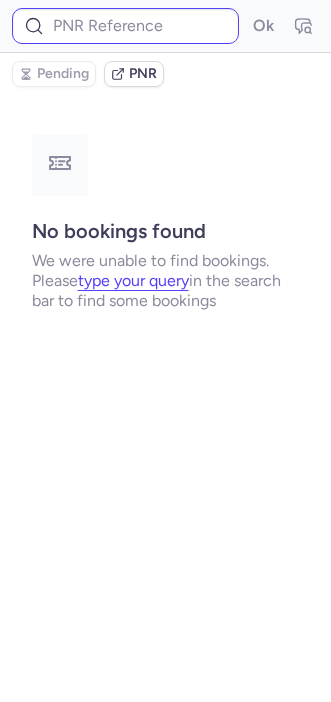 scroll, scrollTop: 0, scrollLeft: 0, axis: both 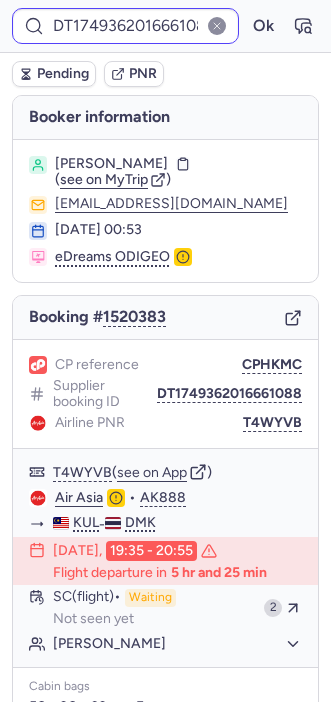 type on "MECR6U" 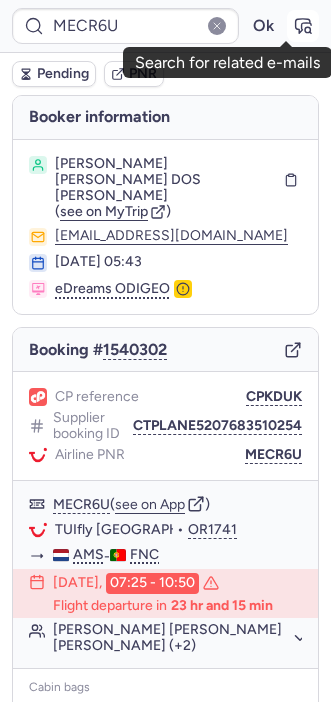 click 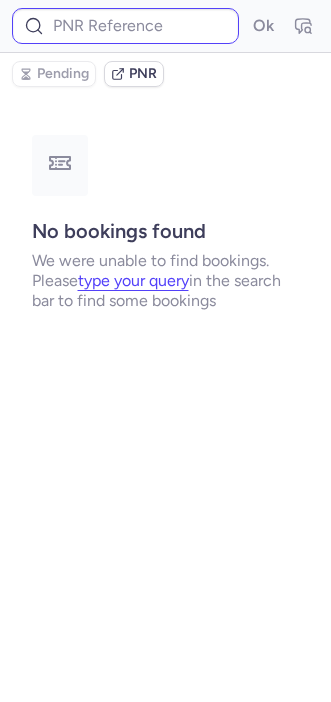 type on "MECR6U" 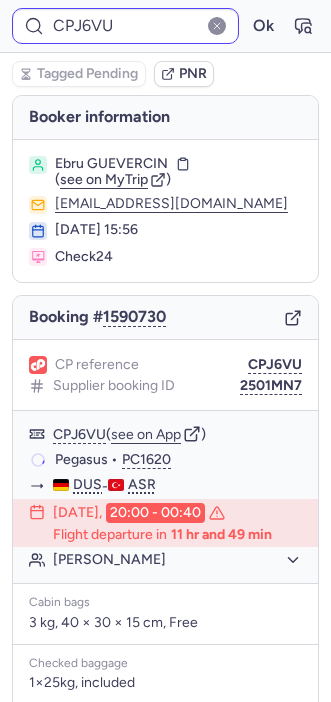 type on "CPK6F9" 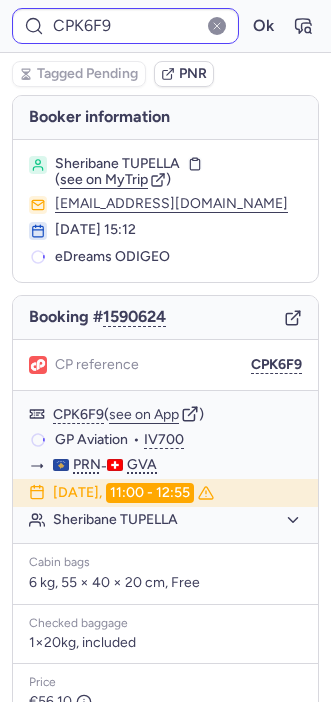 type 